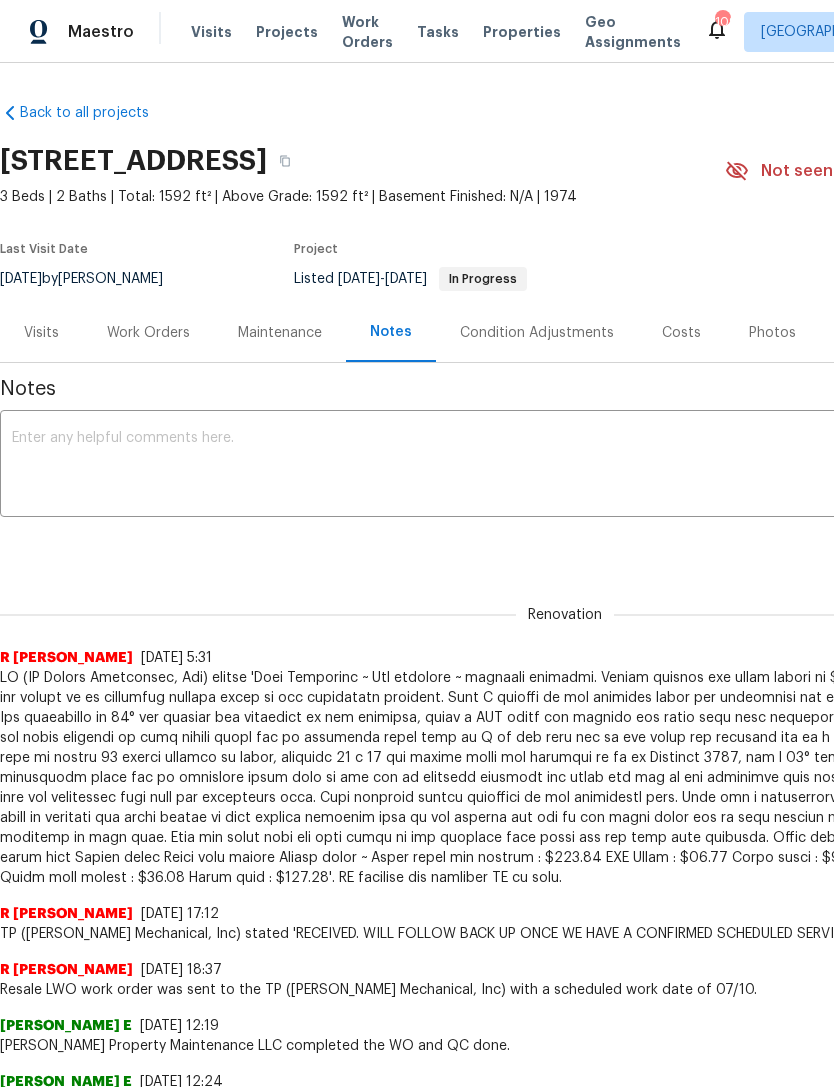 scroll, scrollTop: 0, scrollLeft: 0, axis: both 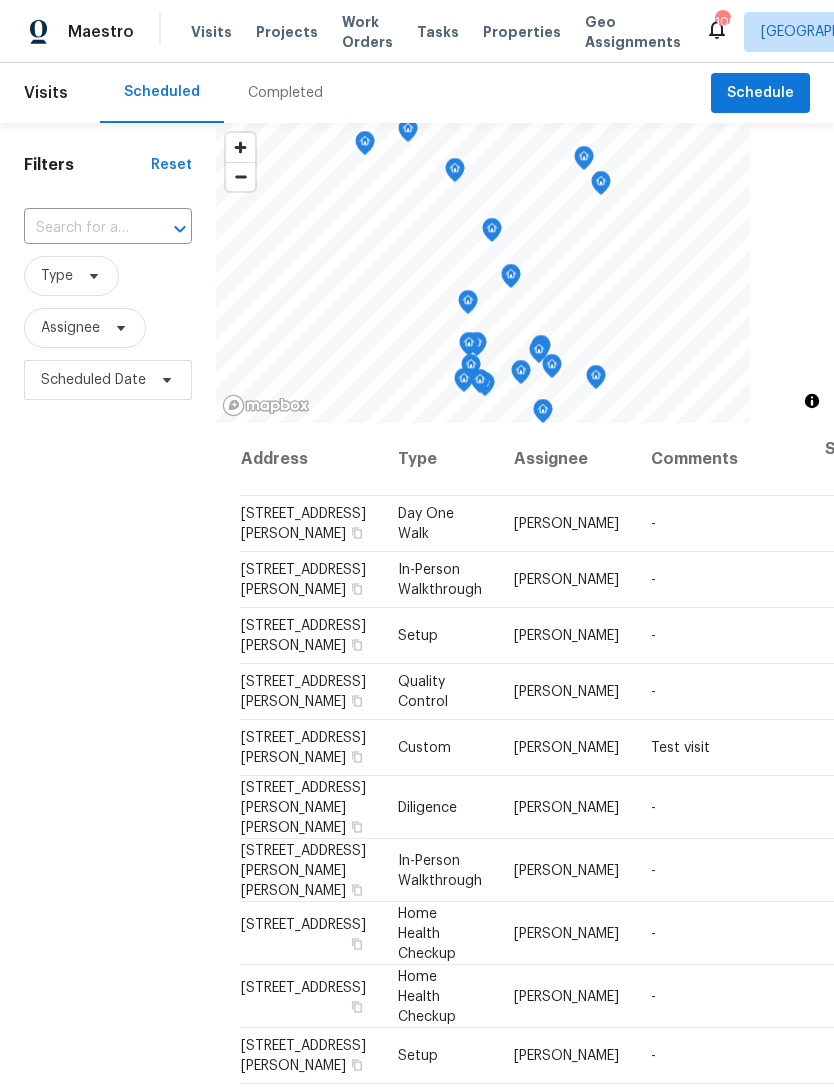 click at bounding box center [80, 228] 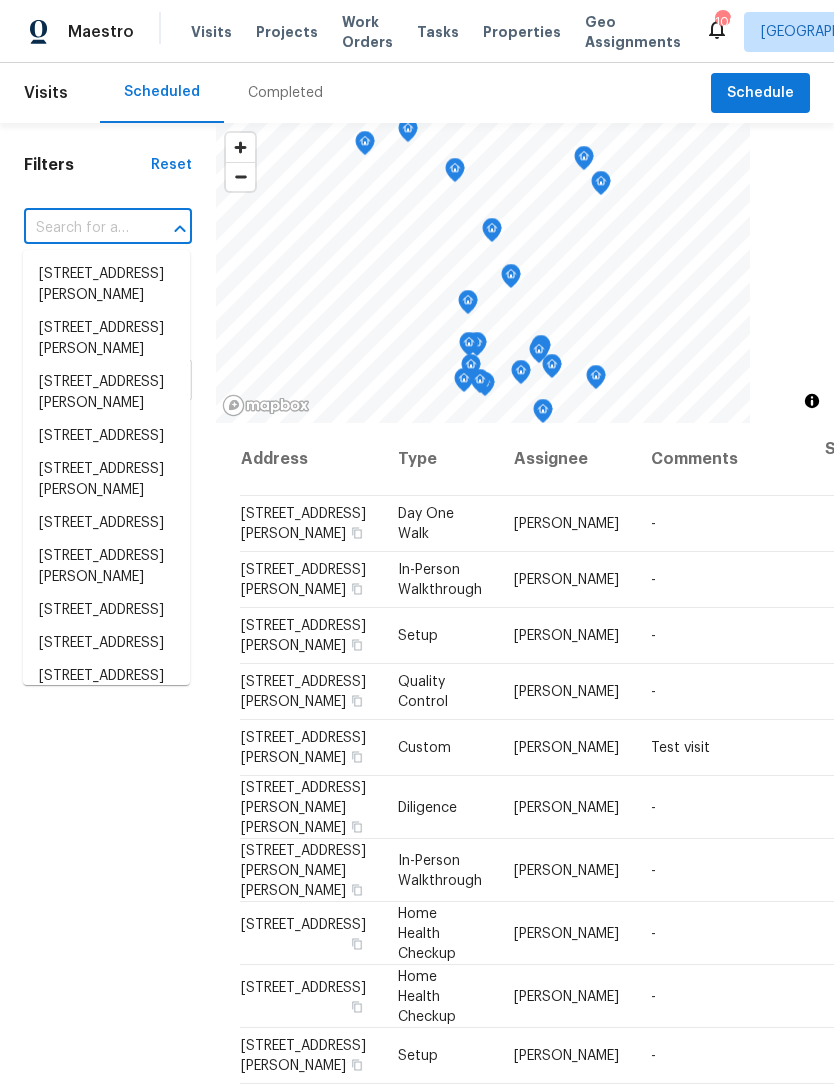 click at bounding box center [80, 228] 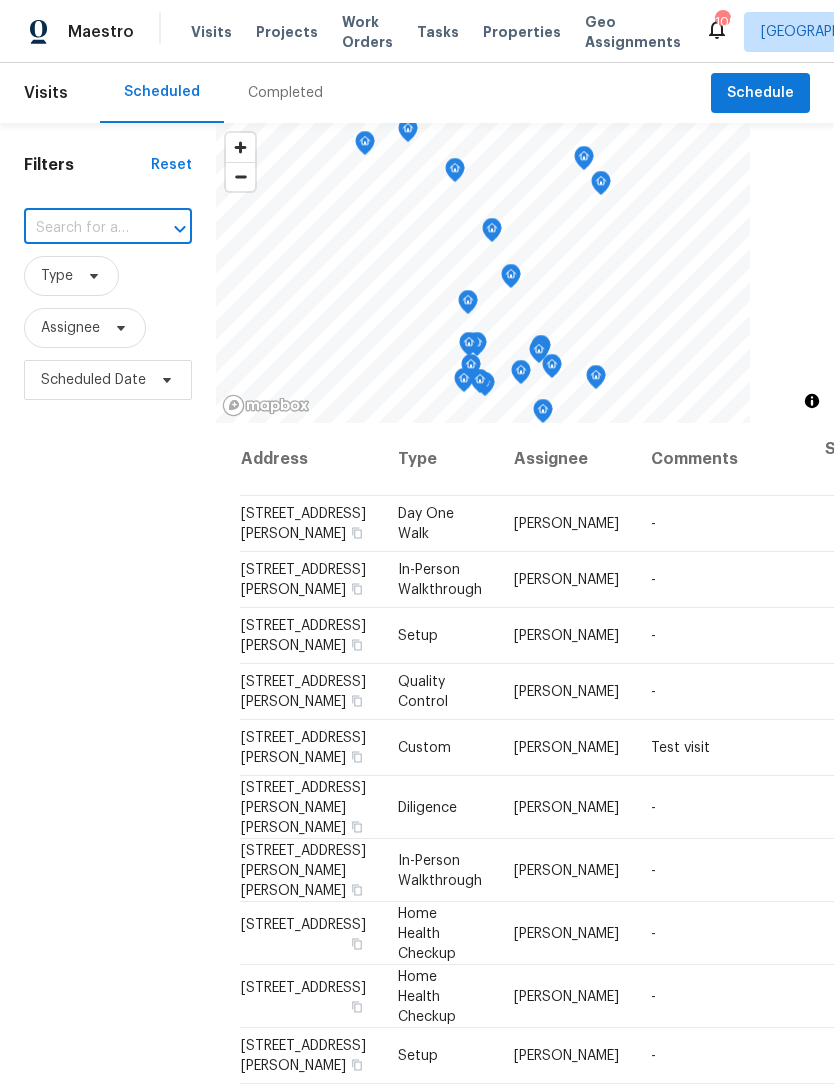 paste on "2325 Sebring Ct SW, Marietta, GA 30064" 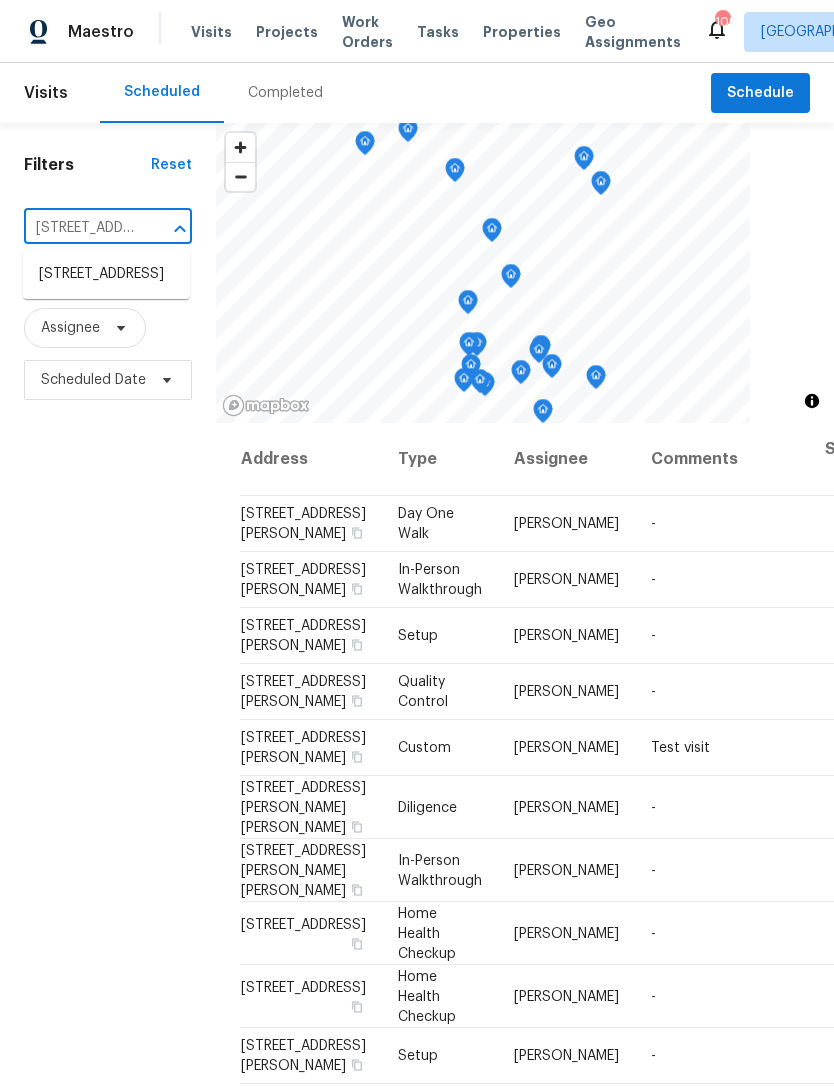 click on "2325 Sebring Ct SW, Marietta, GA 30064" at bounding box center [106, 274] 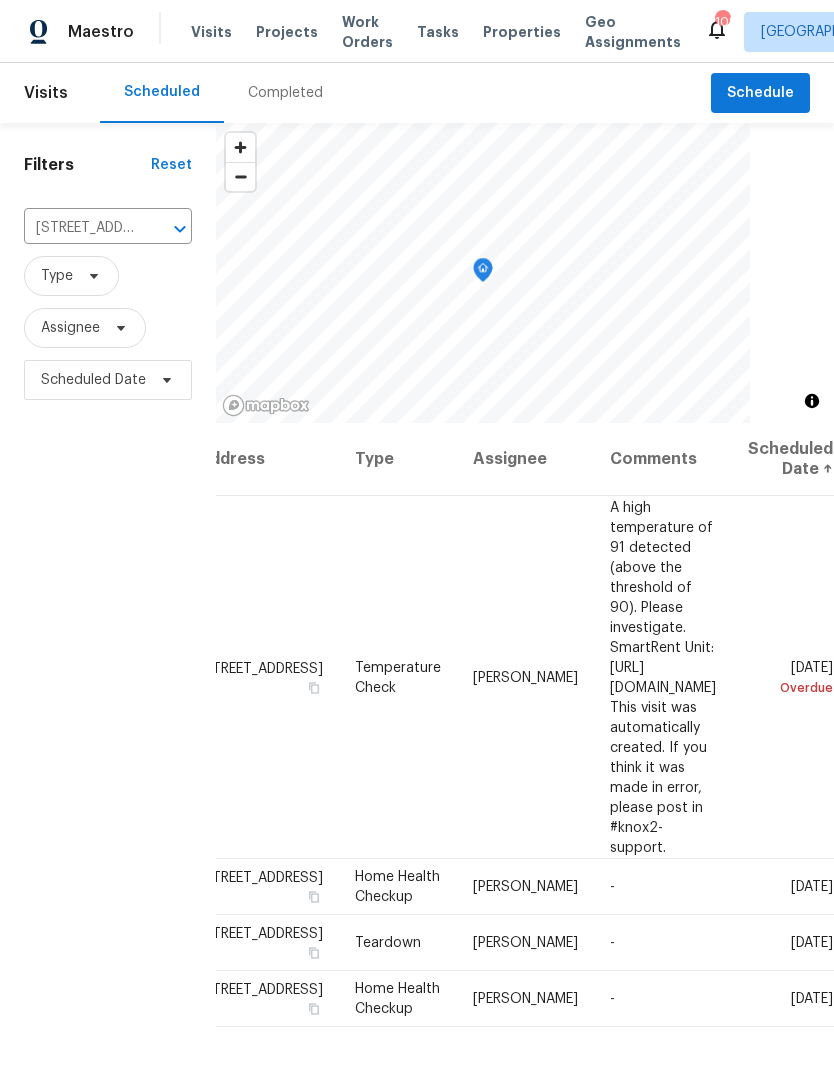 scroll, scrollTop: 0, scrollLeft: 154, axis: horizontal 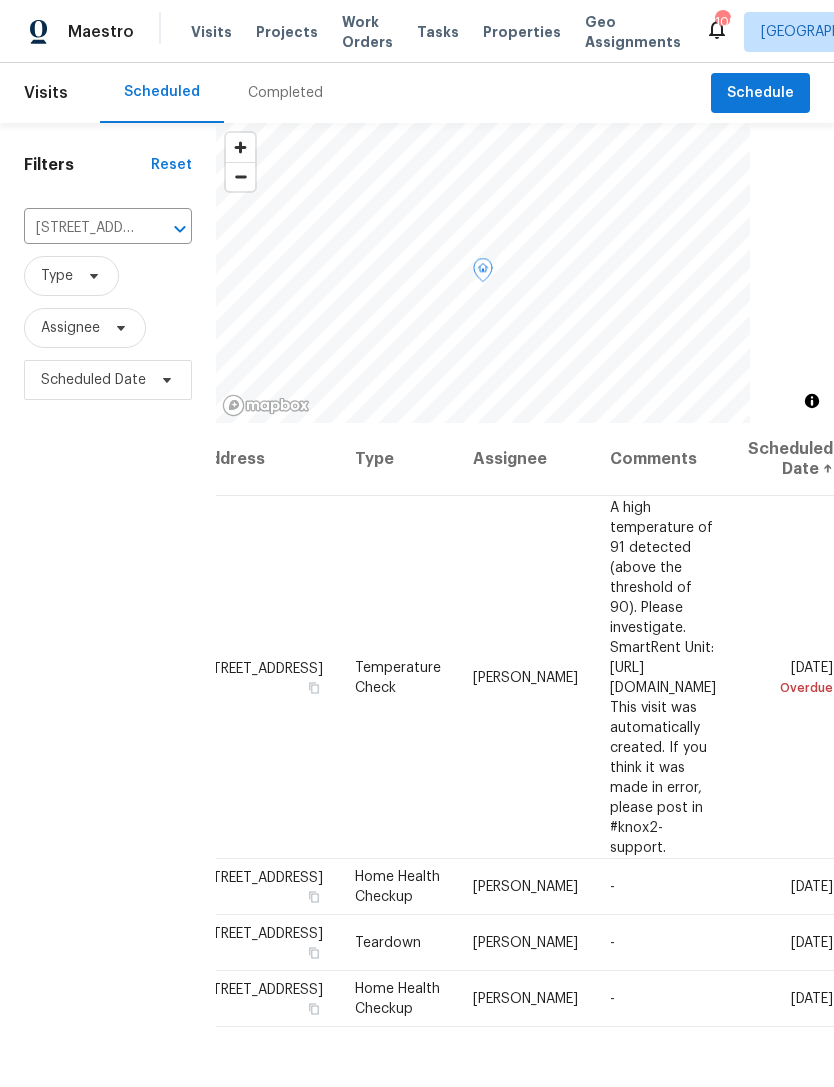 click 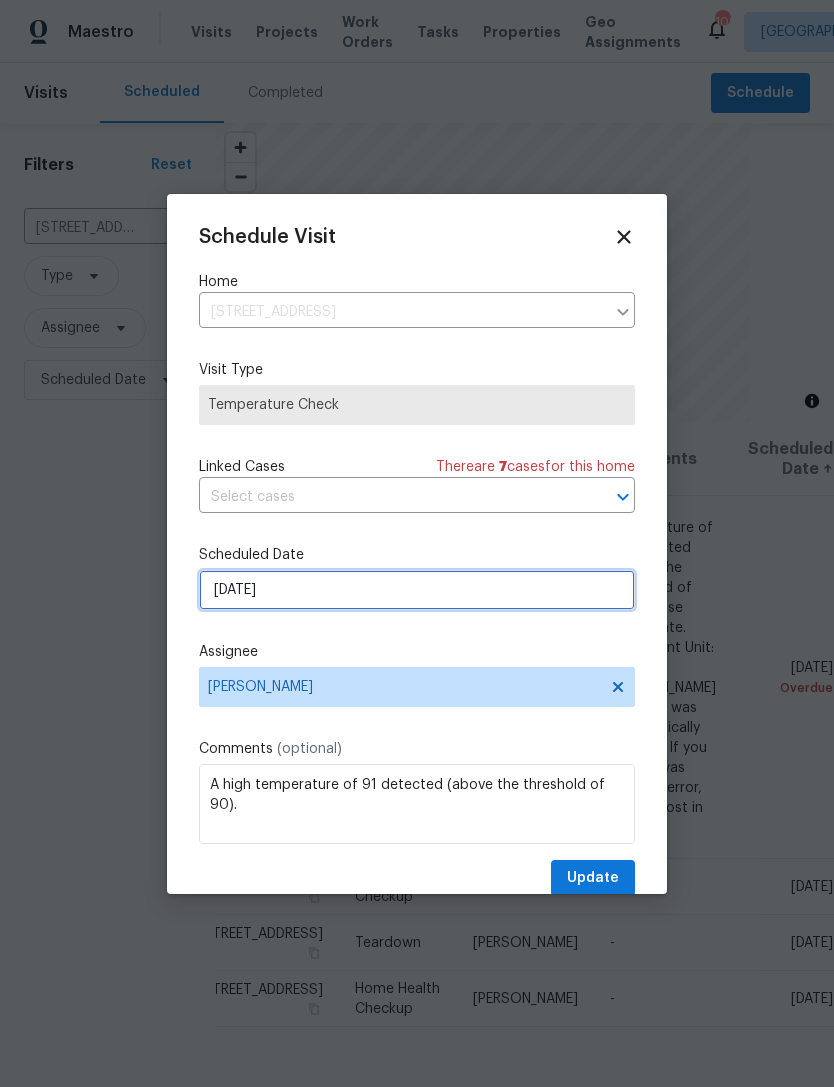 click on "7/10/2025" at bounding box center (417, 590) 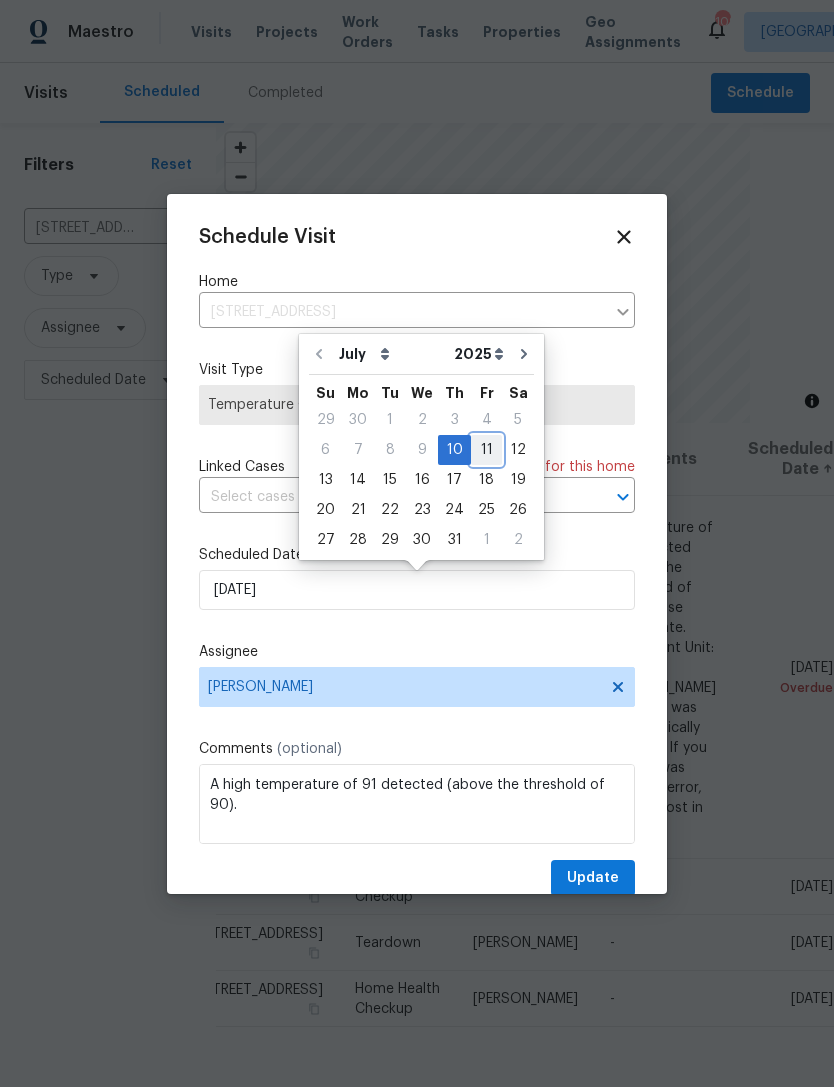 click on "11" at bounding box center [486, 450] 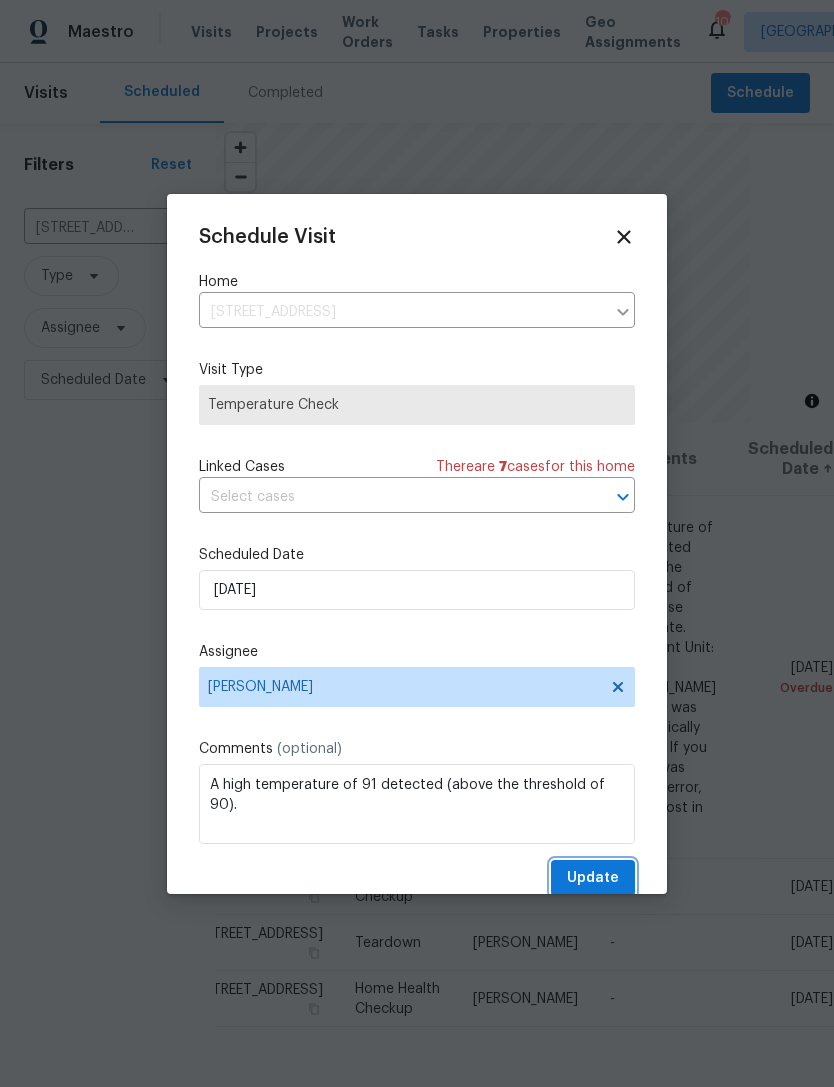 click on "Update" at bounding box center (593, 878) 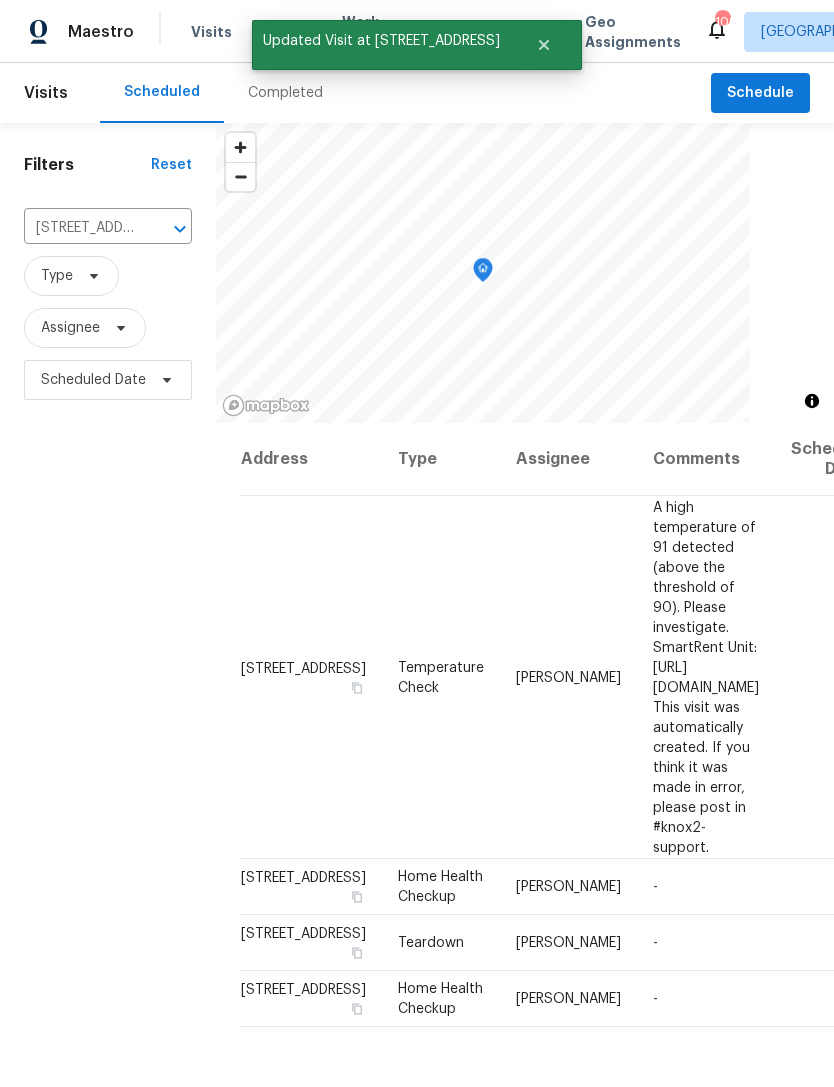 scroll, scrollTop: 0, scrollLeft: 0, axis: both 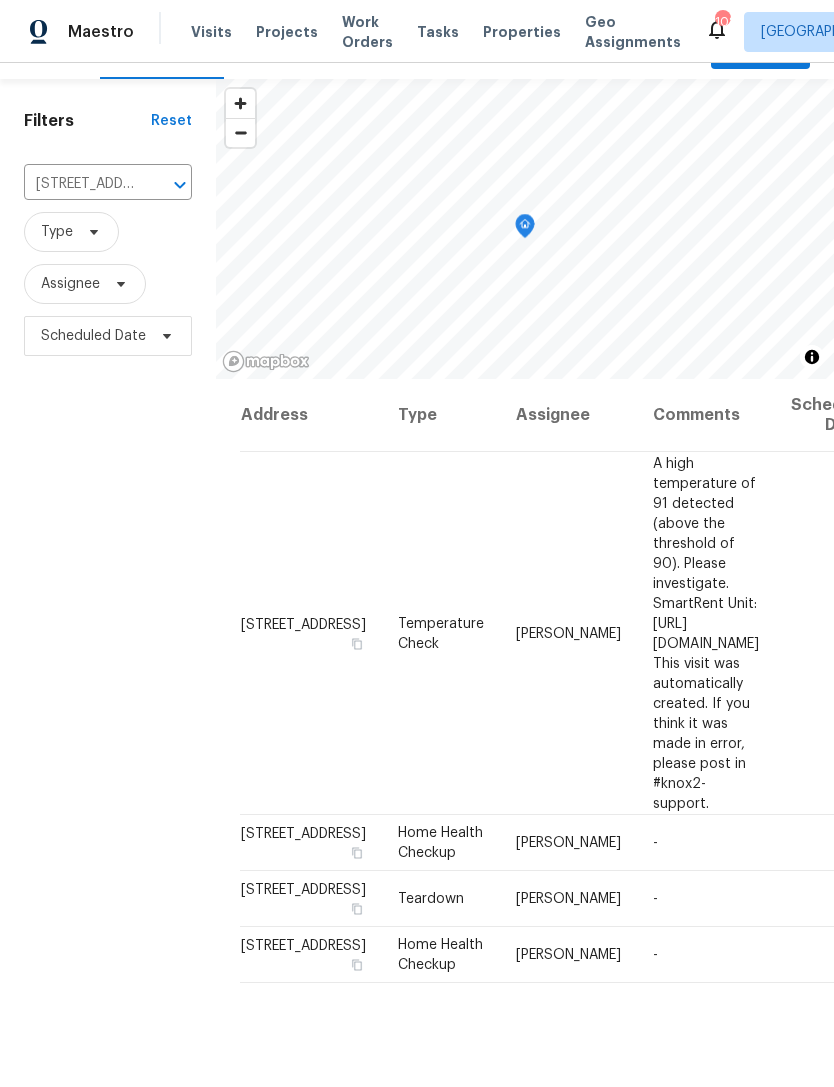 click 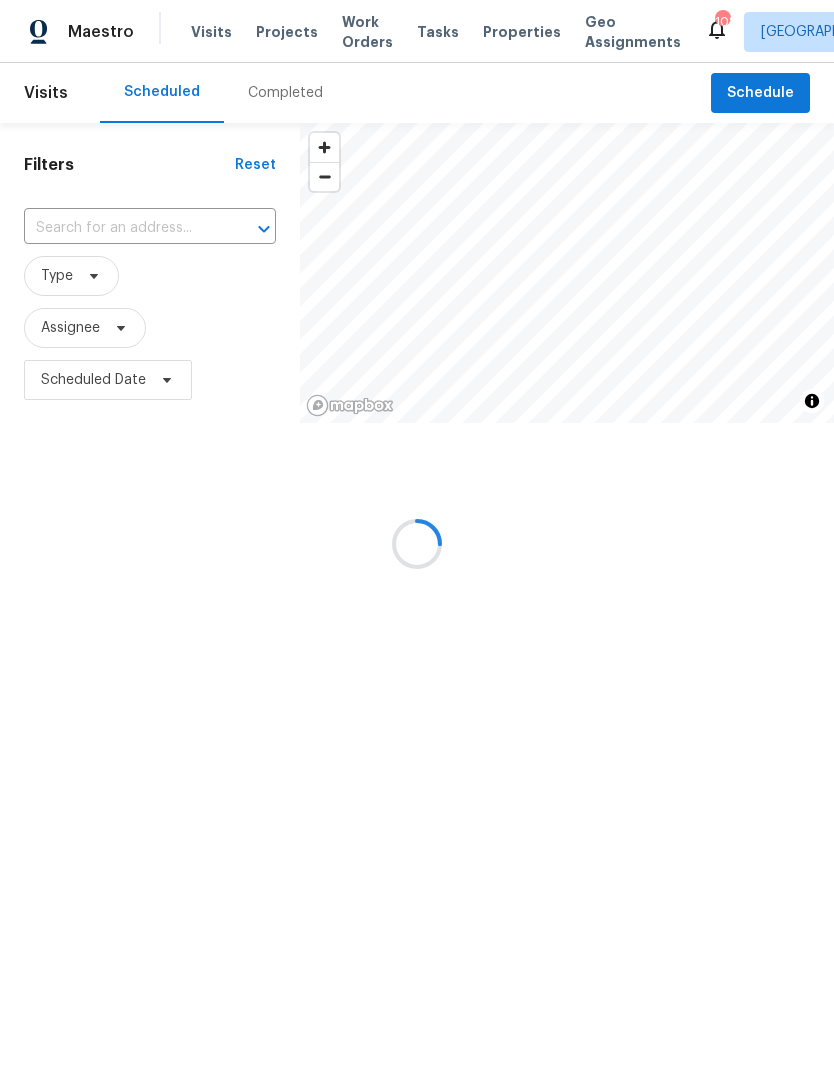 scroll, scrollTop: 0, scrollLeft: 0, axis: both 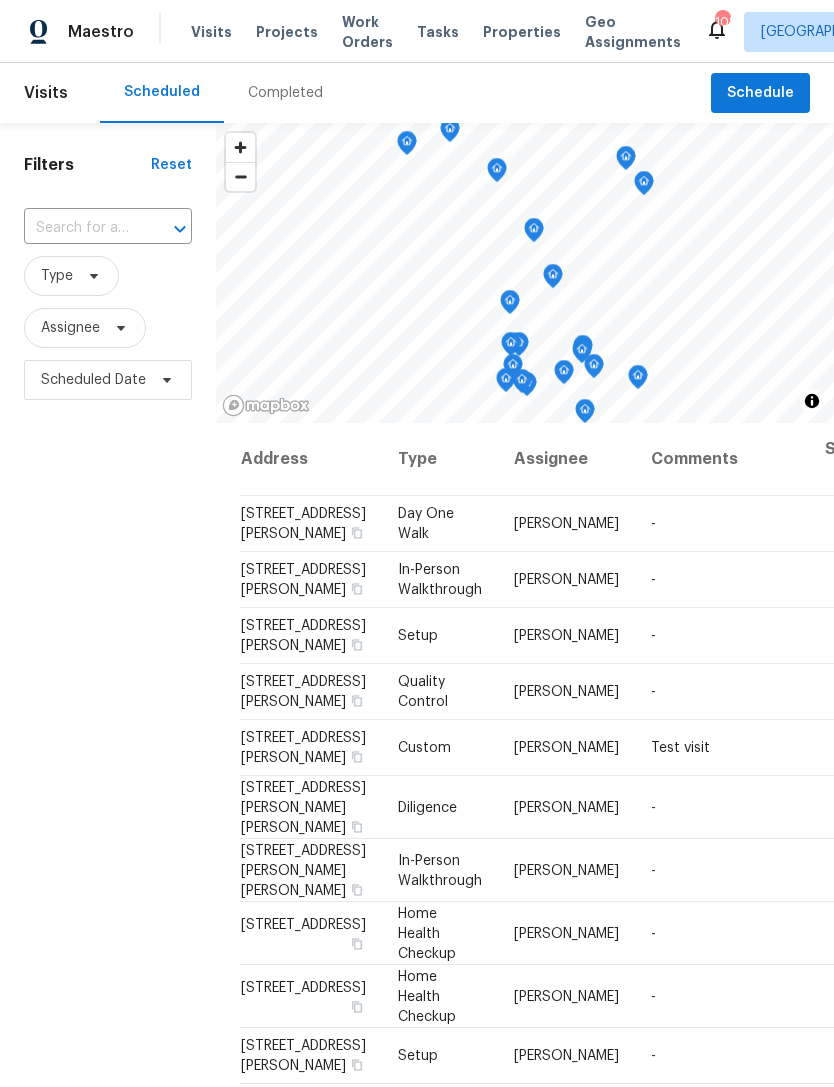 click at bounding box center (80, 228) 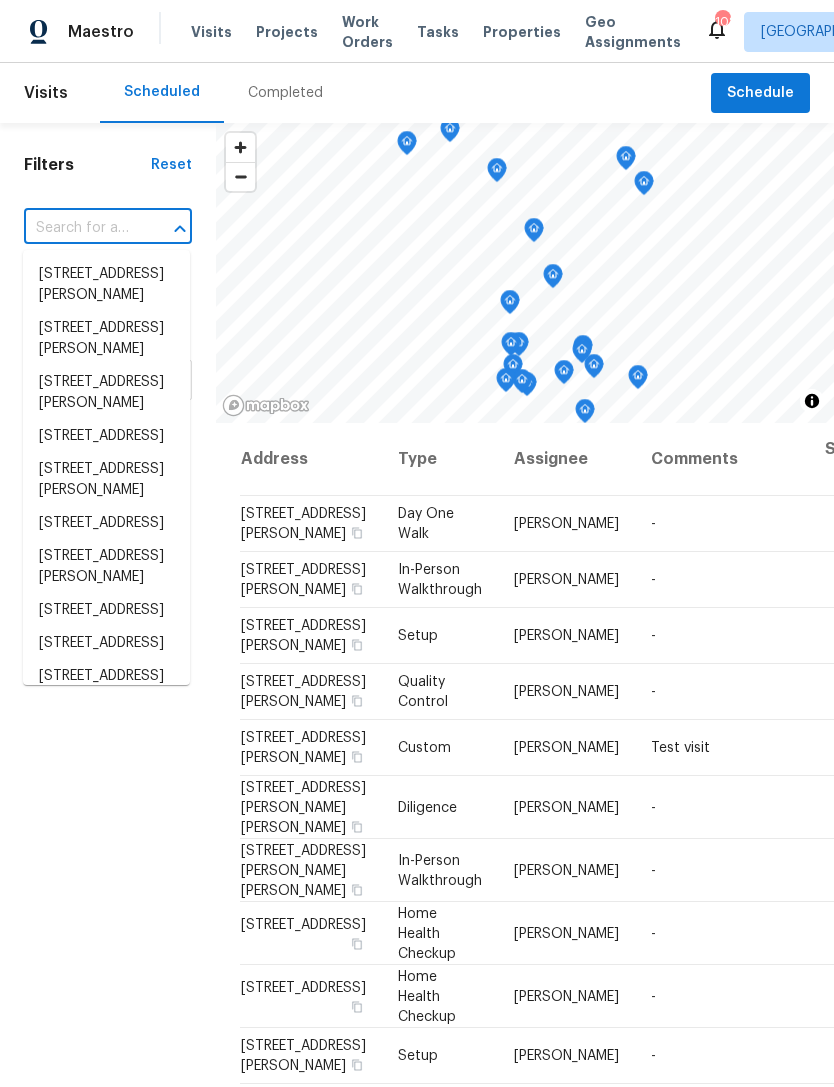 click at bounding box center (80, 228) 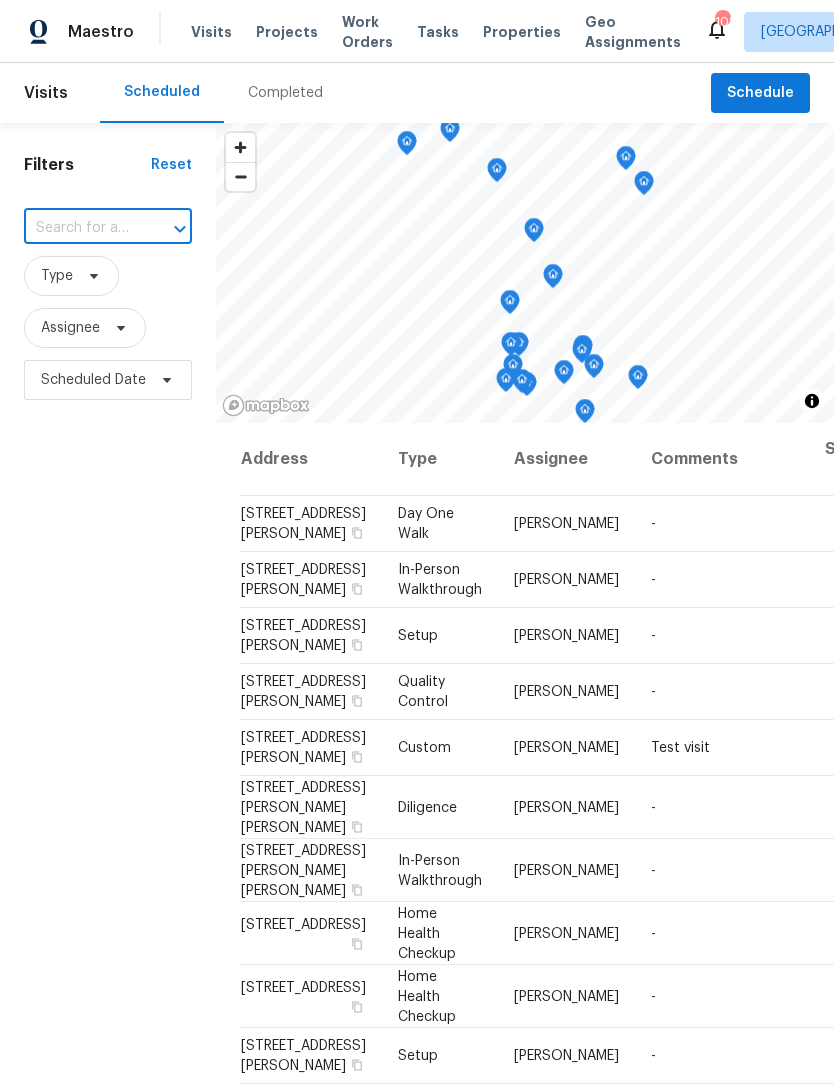 paste on "2060 Devore Dr SW, Marietta, GA 30008" 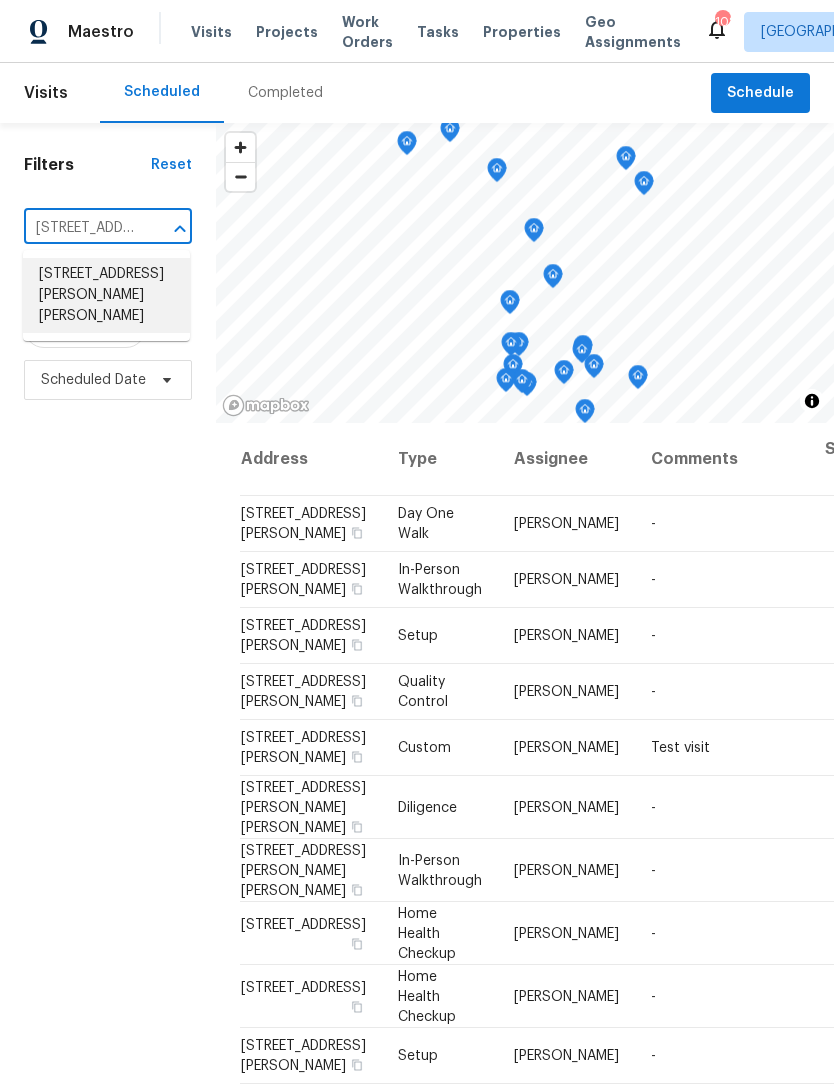 click on "2060 Devore Dr SW, Marietta, GA 30008" at bounding box center [106, 295] 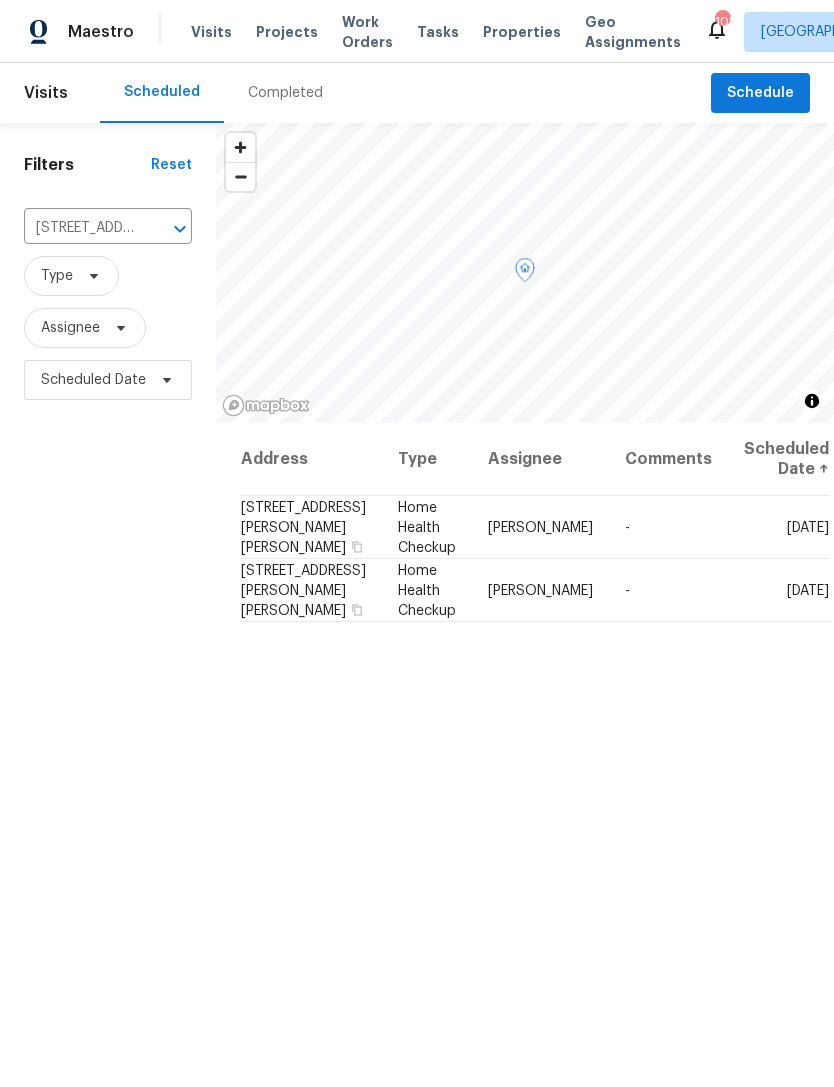 click 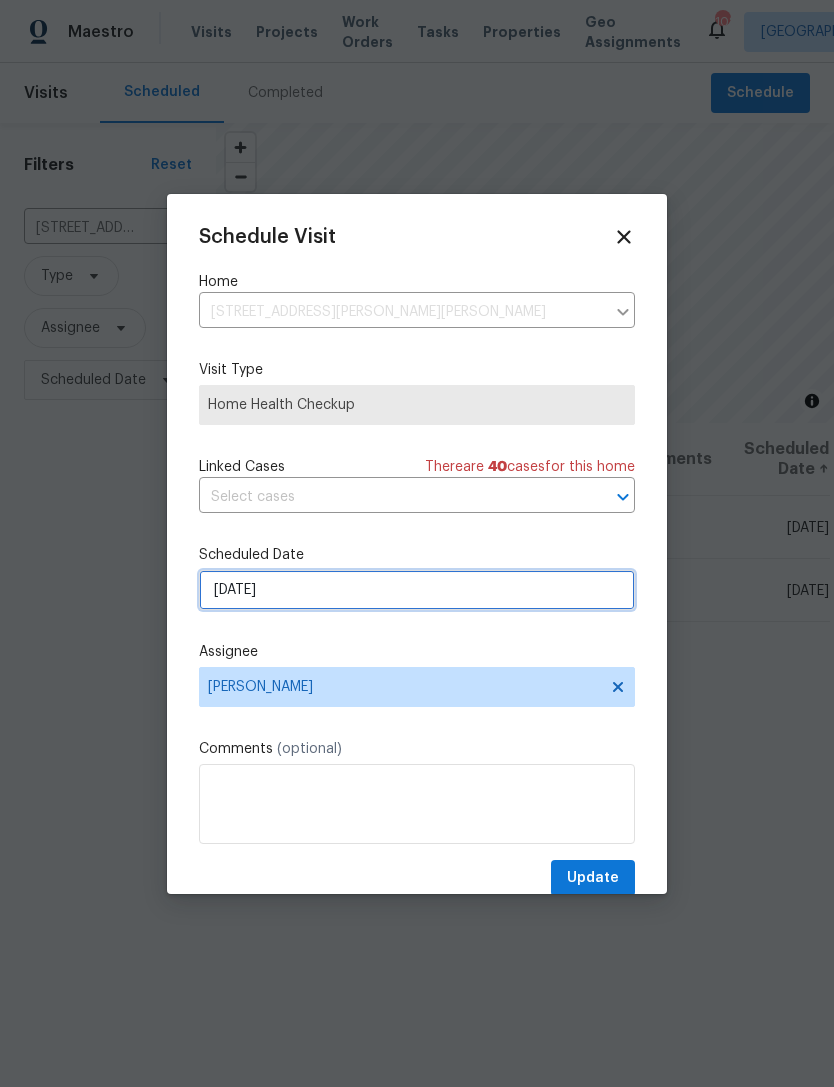 click on "7/12/2025" at bounding box center [417, 590] 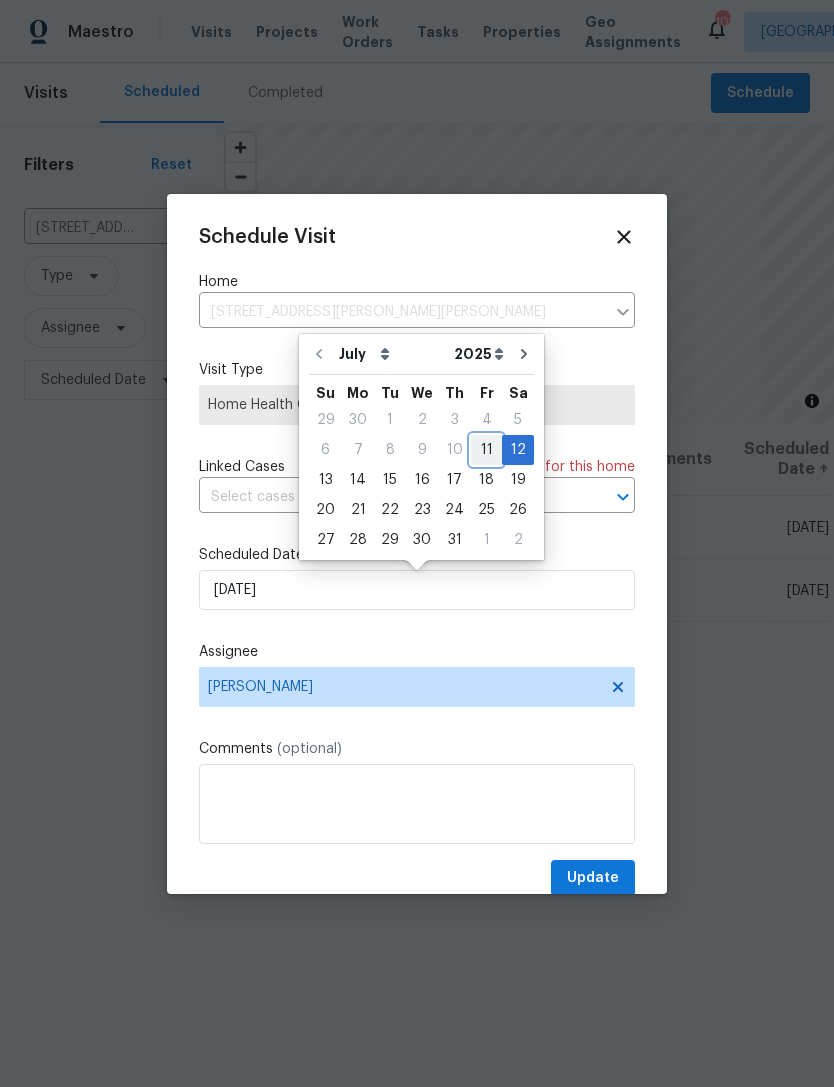 click on "11" at bounding box center [486, 450] 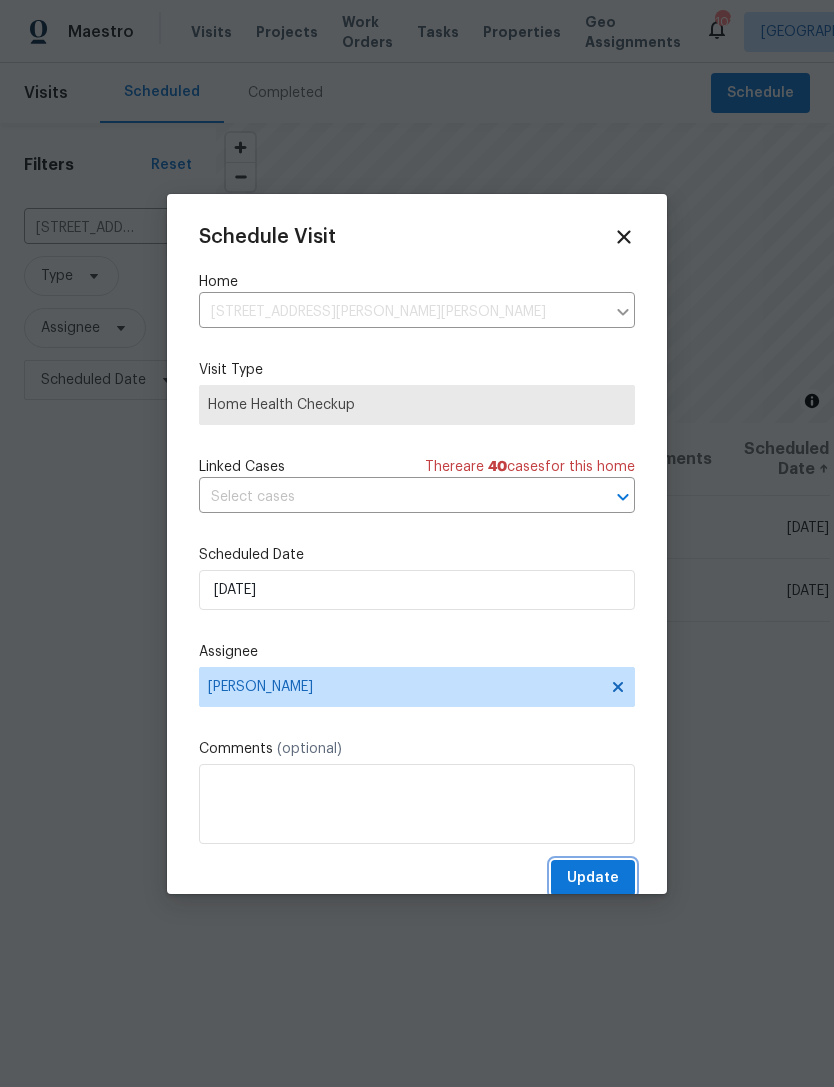 click on "Update" at bounding box center (593, 878) 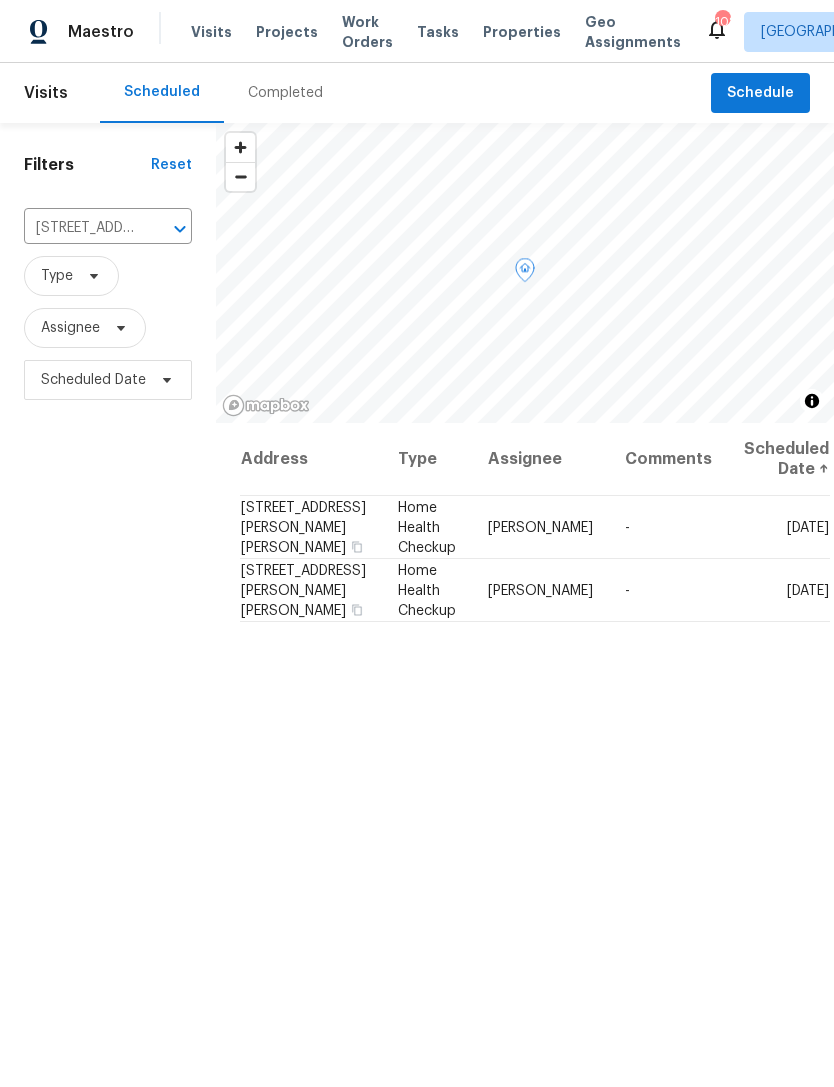 click on "2060 Devore Dr SW, Marietta, GA 30008" at bounding box center (311, 527) 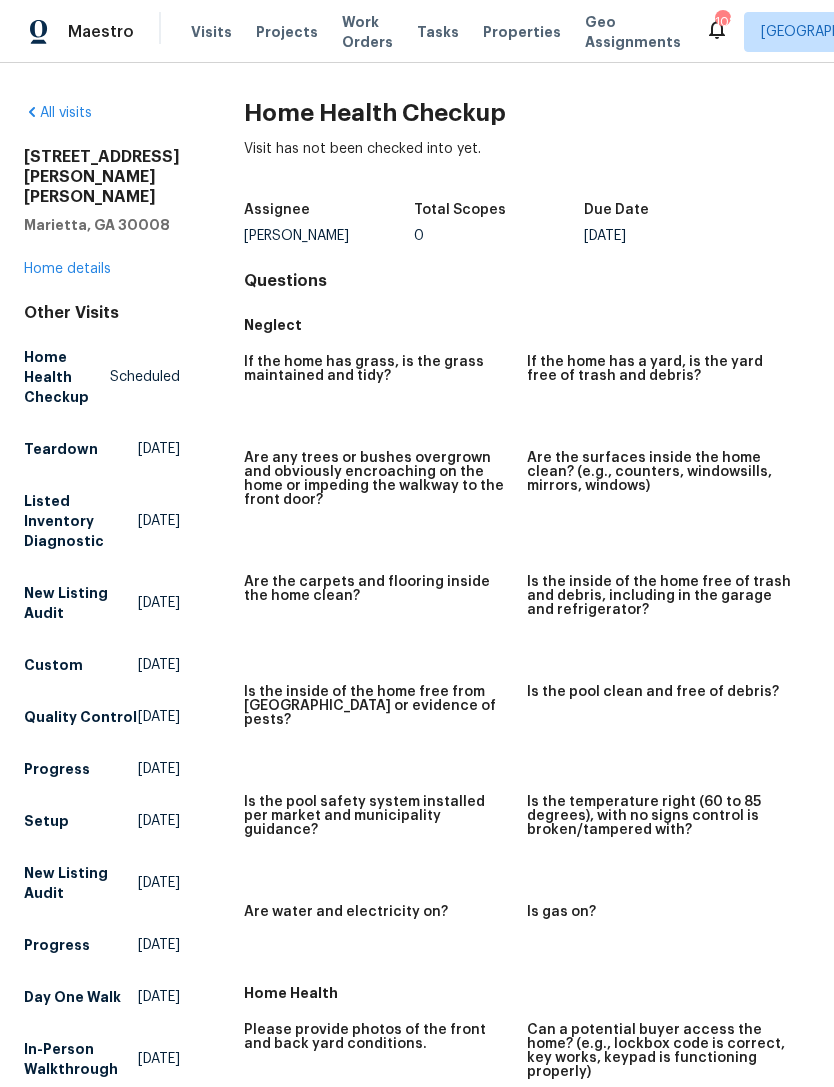 click on "Home details" at bounding box center [67, 269] 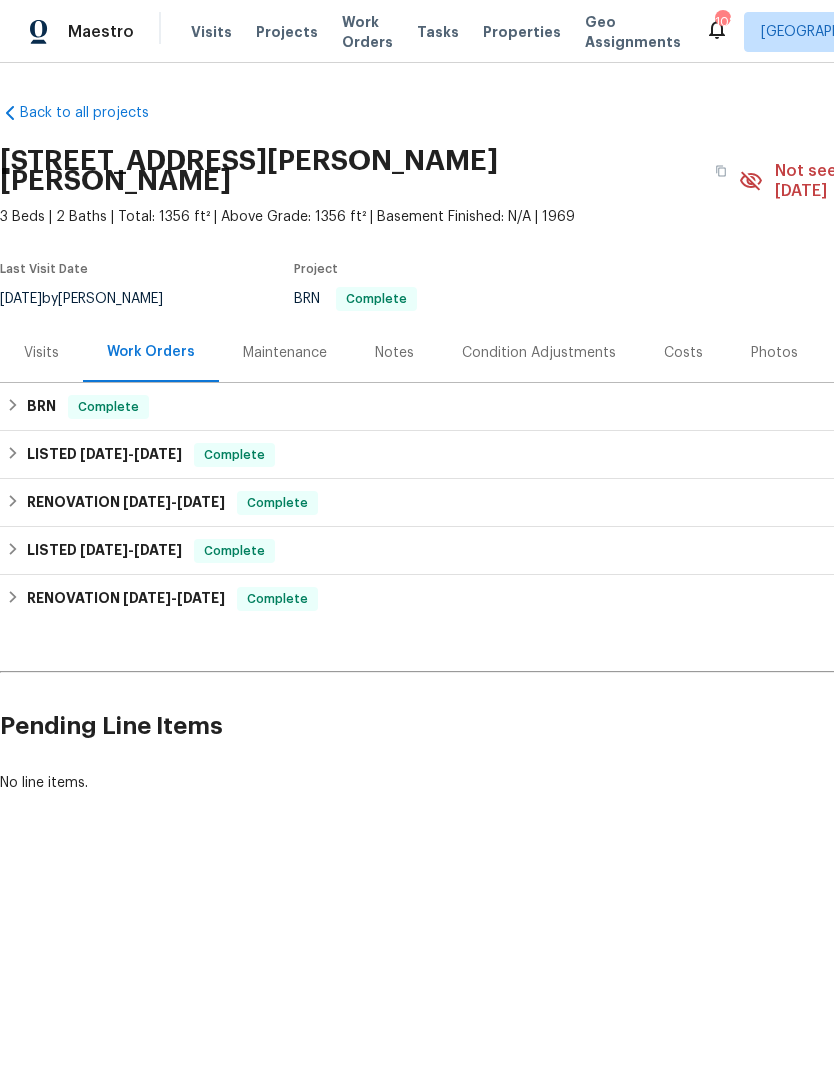click on "Visits" at bounding box center [41, 353] 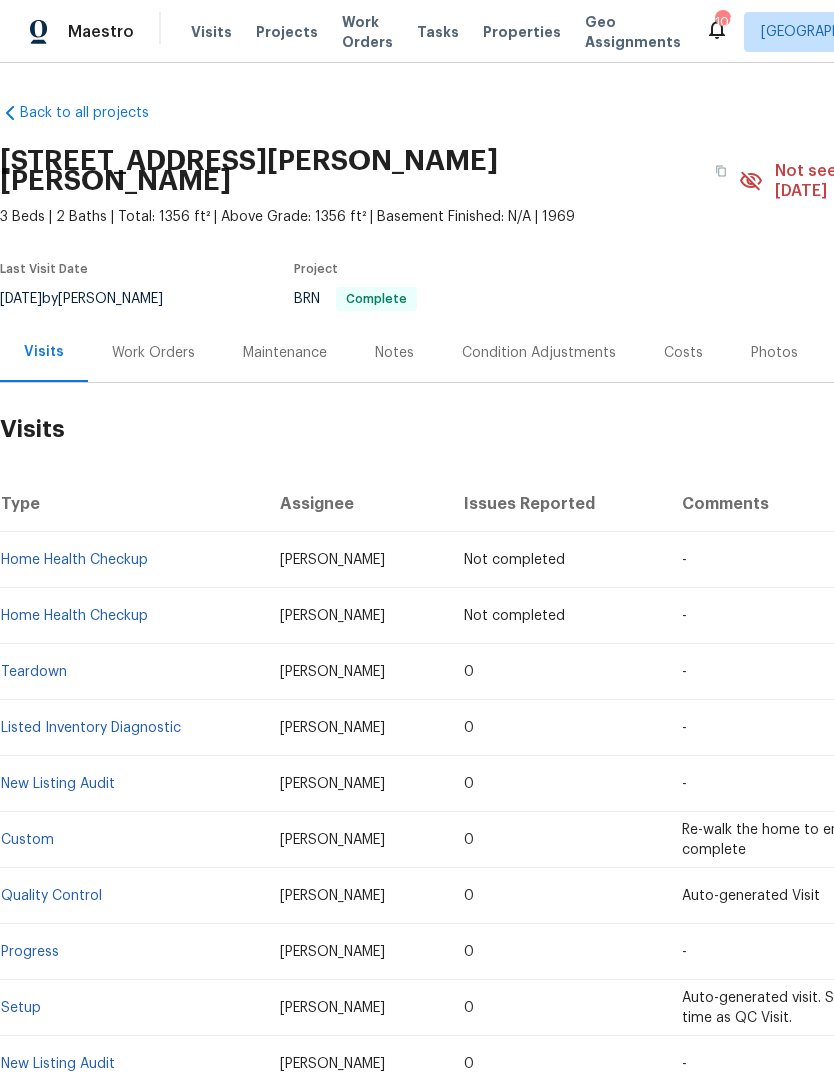 scroll, scrollTop: 0, scrollLeft: 0, axis: both 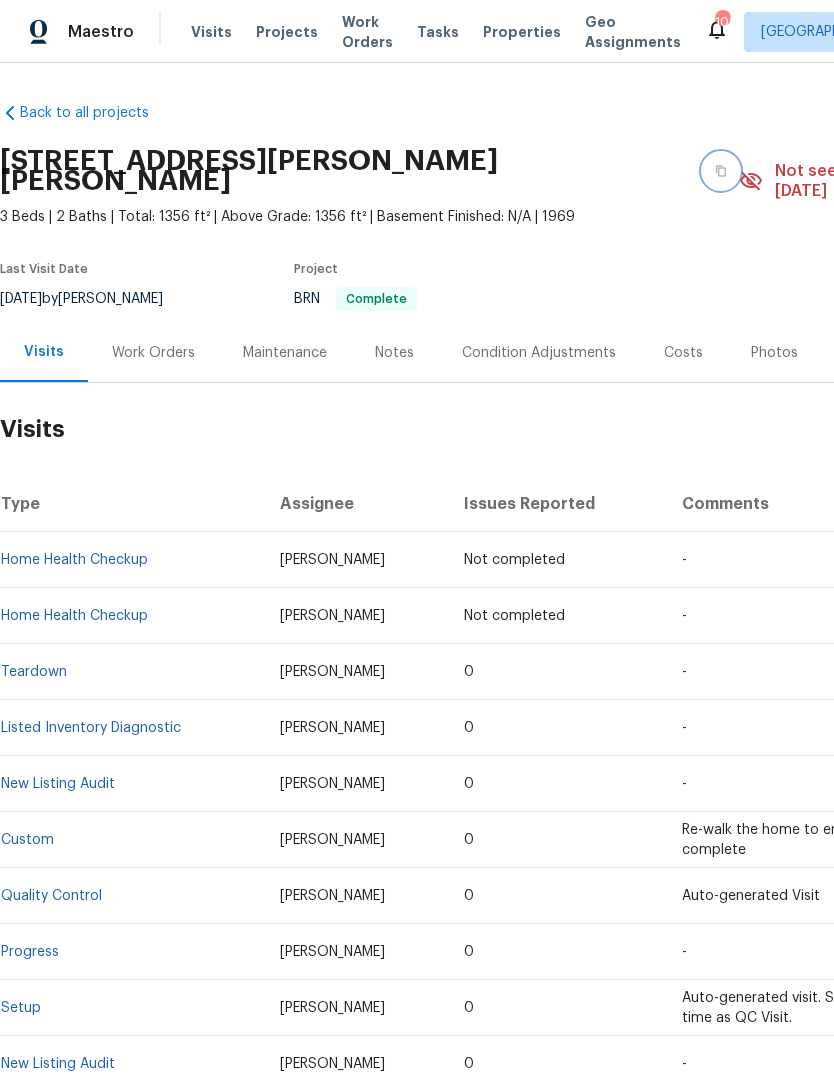 click 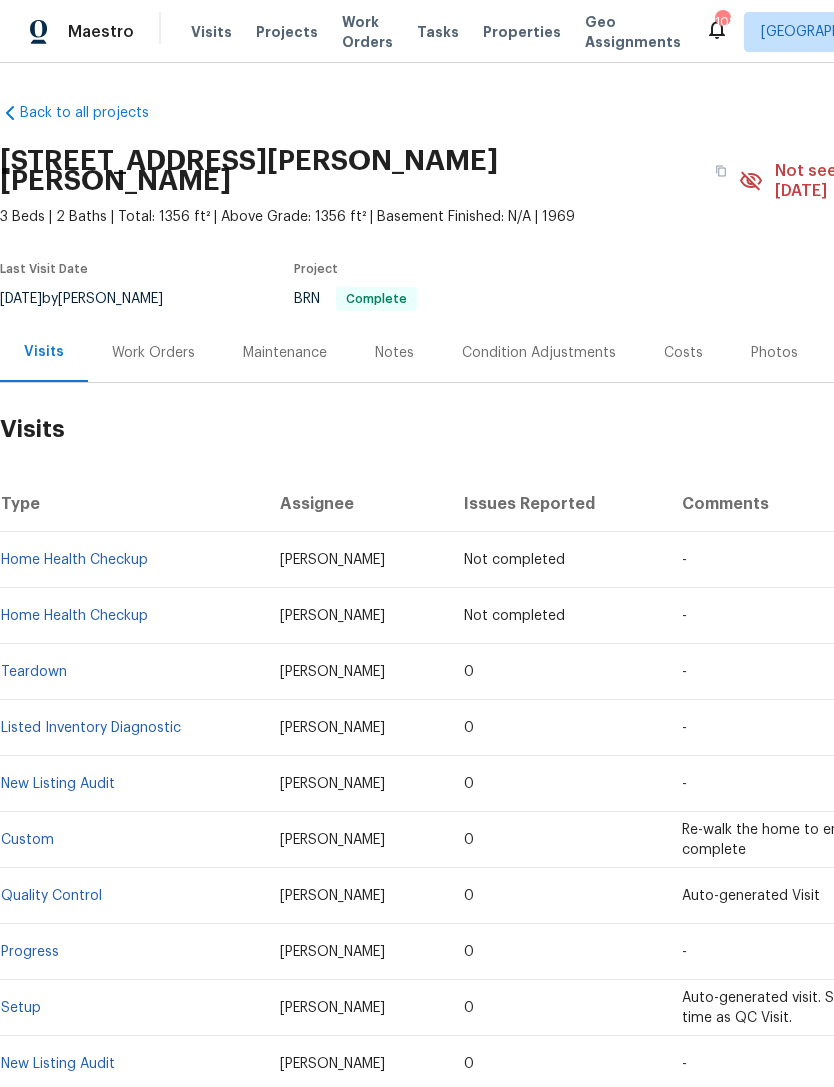 click on "Properties" at bounding box center (522, 32) 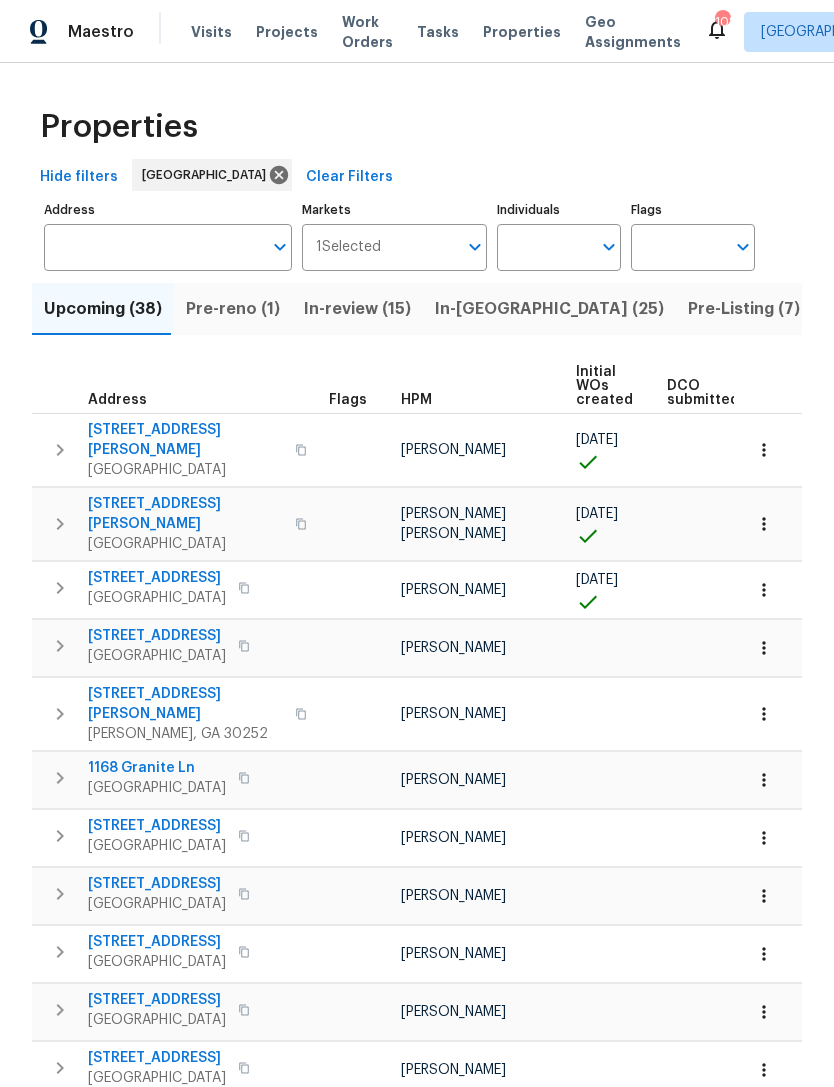 click on "Address" at bounding box center [153, 247] 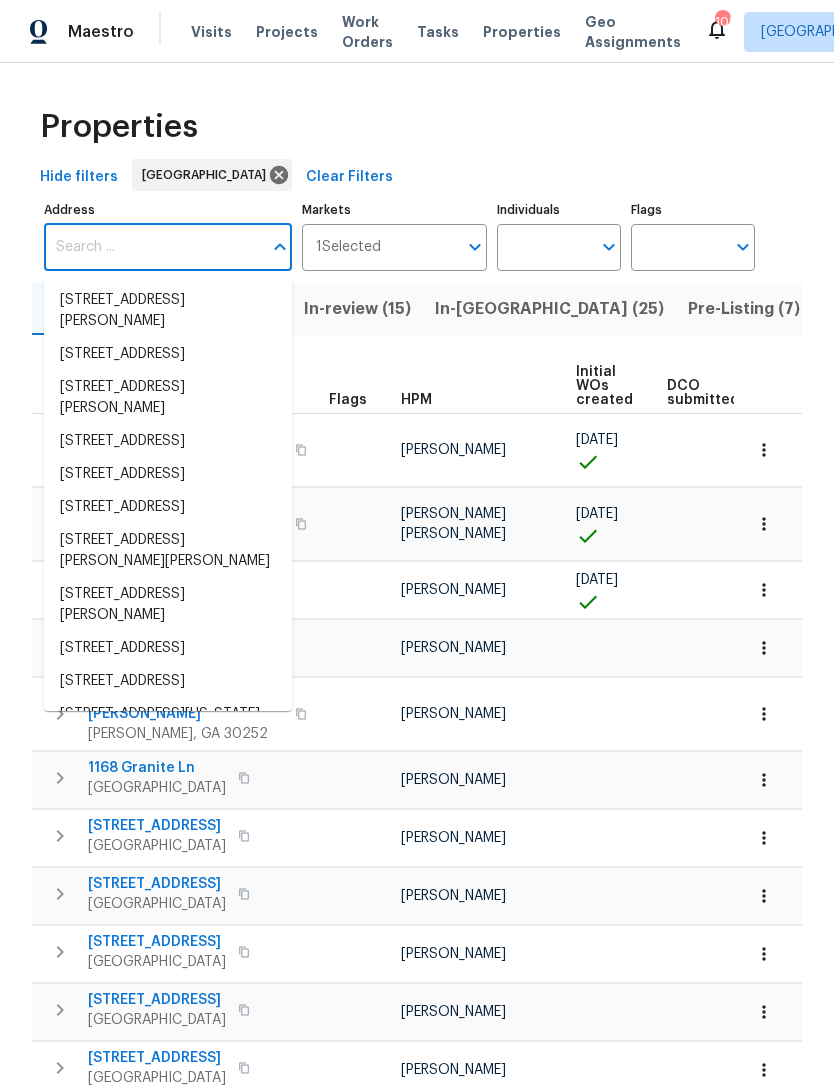 click on "Address" at bounding box center [153, 247] 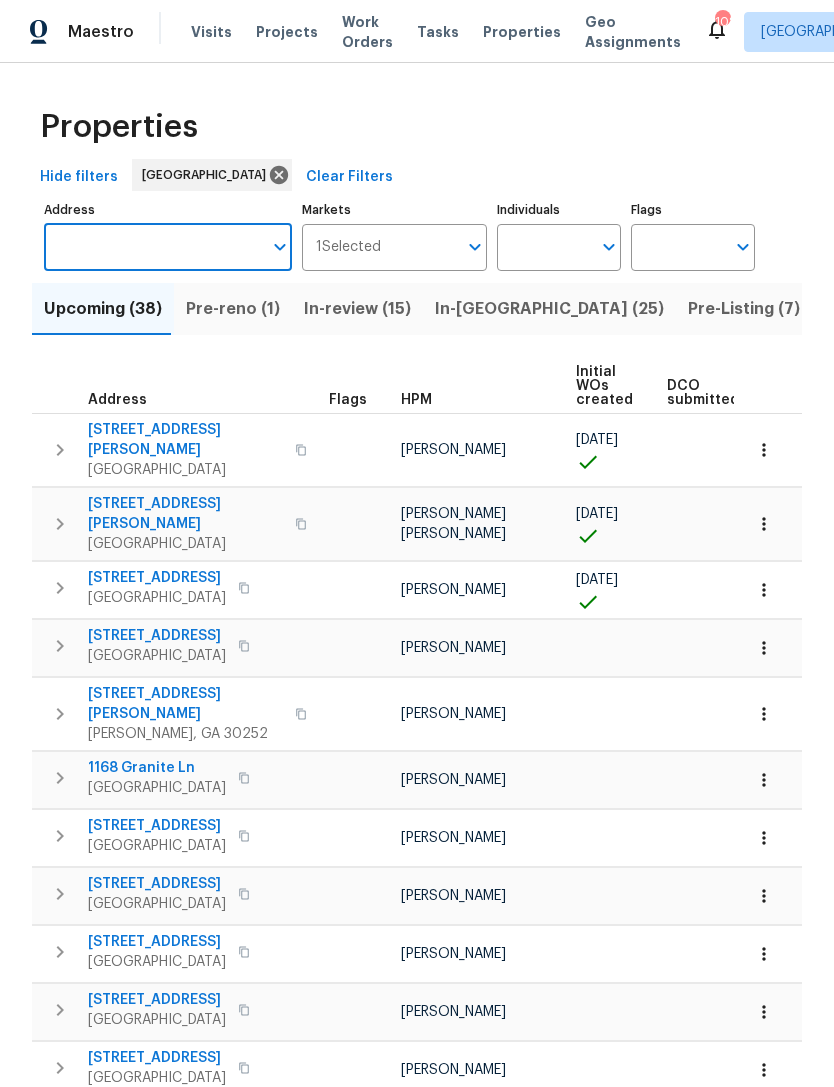 paste on "2060 Devore Dr SW, Marietta, GA 30008" 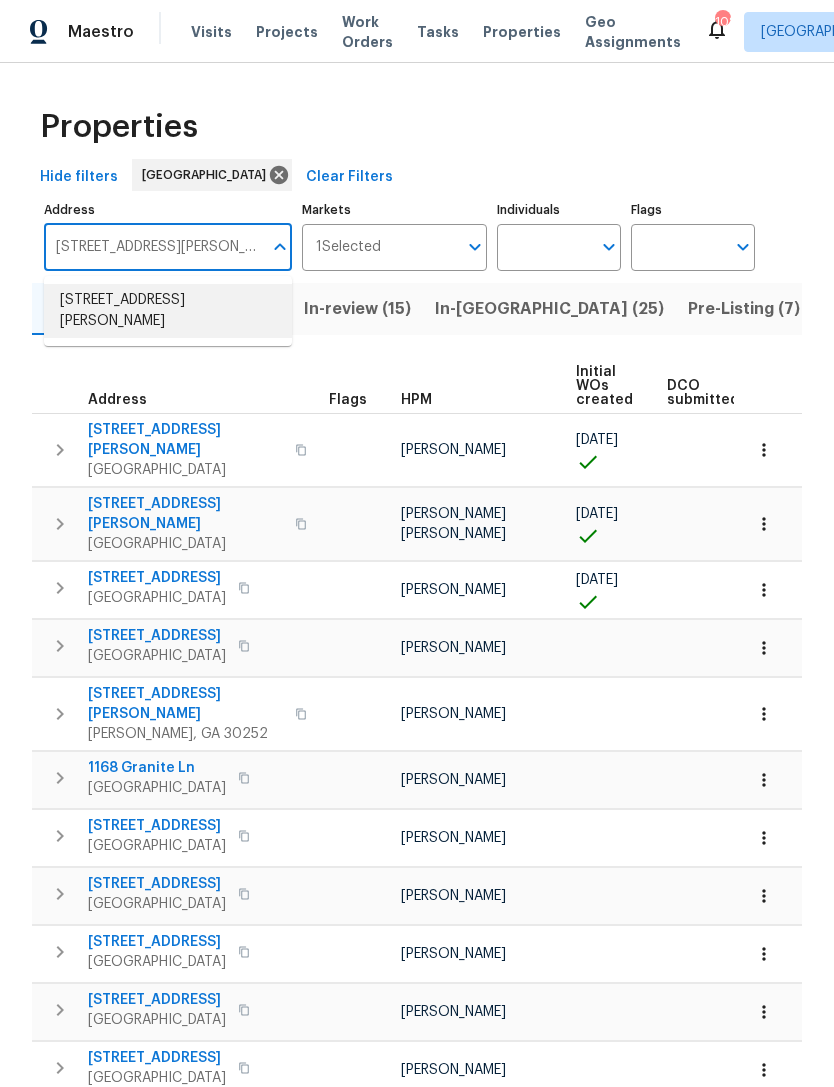 click on "2060 Devore Dr SW Marietta GA 30008" at bounding box center [168, 311] 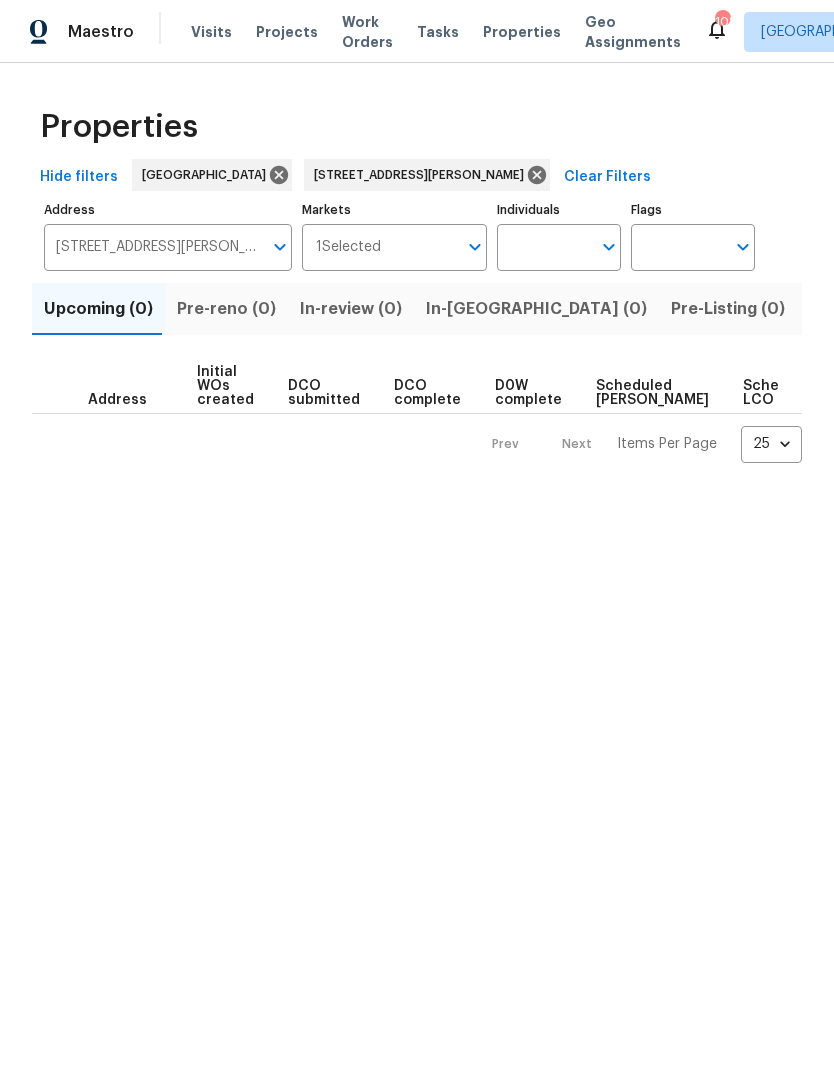 scroll, scrollTop: 0, scrollLeft: 0, axis: both 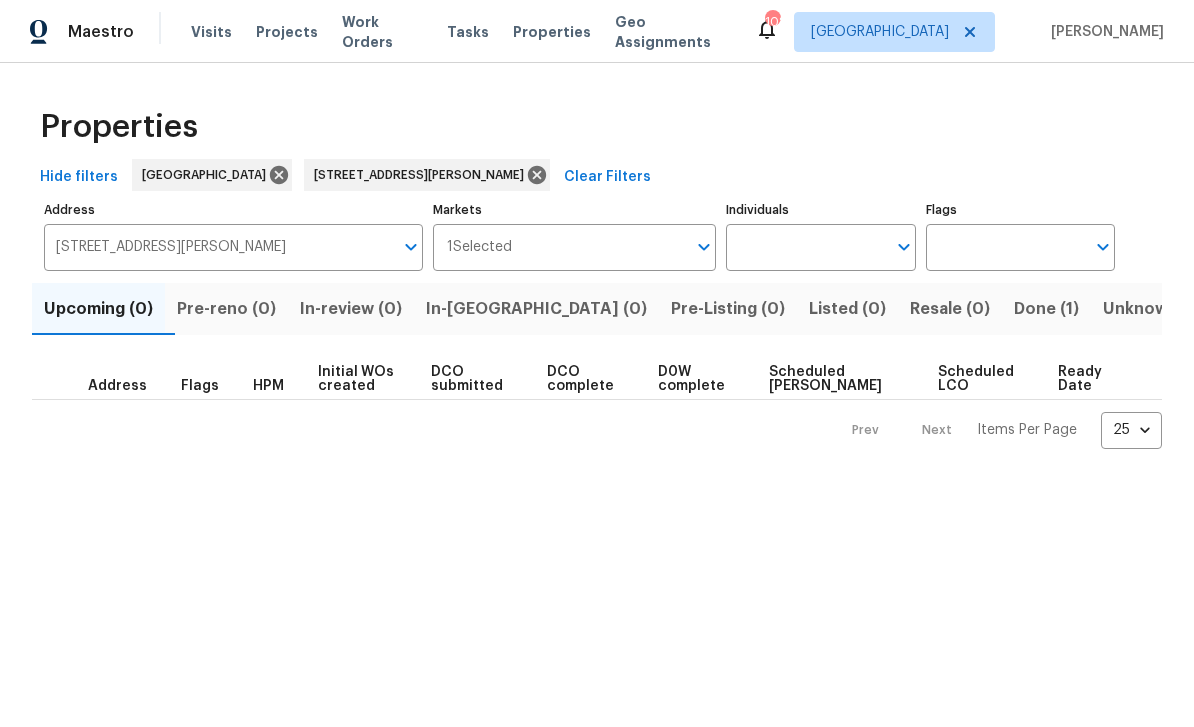 click on "Done (1)" at bounding box center (1046, 309) 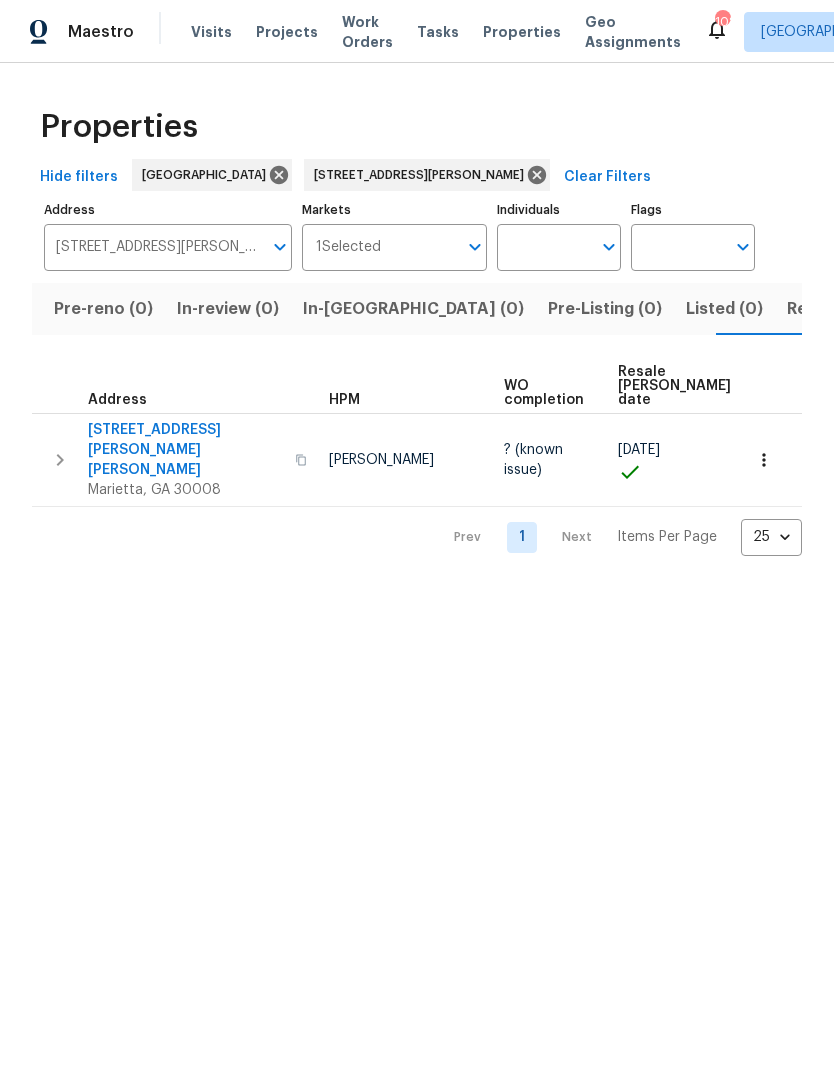 scroll, scrollTop: 0, scrollLeft: 123, axis: horizontal 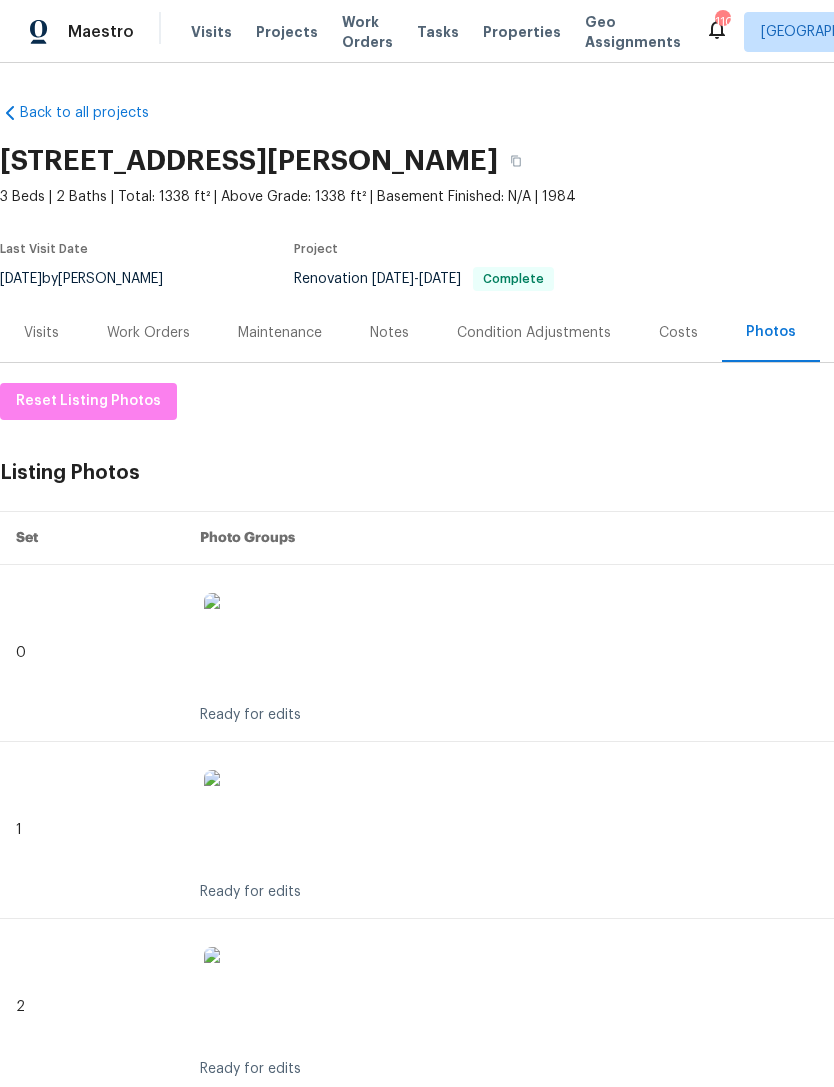 click on "Visits" at bounding box center (41, 333) 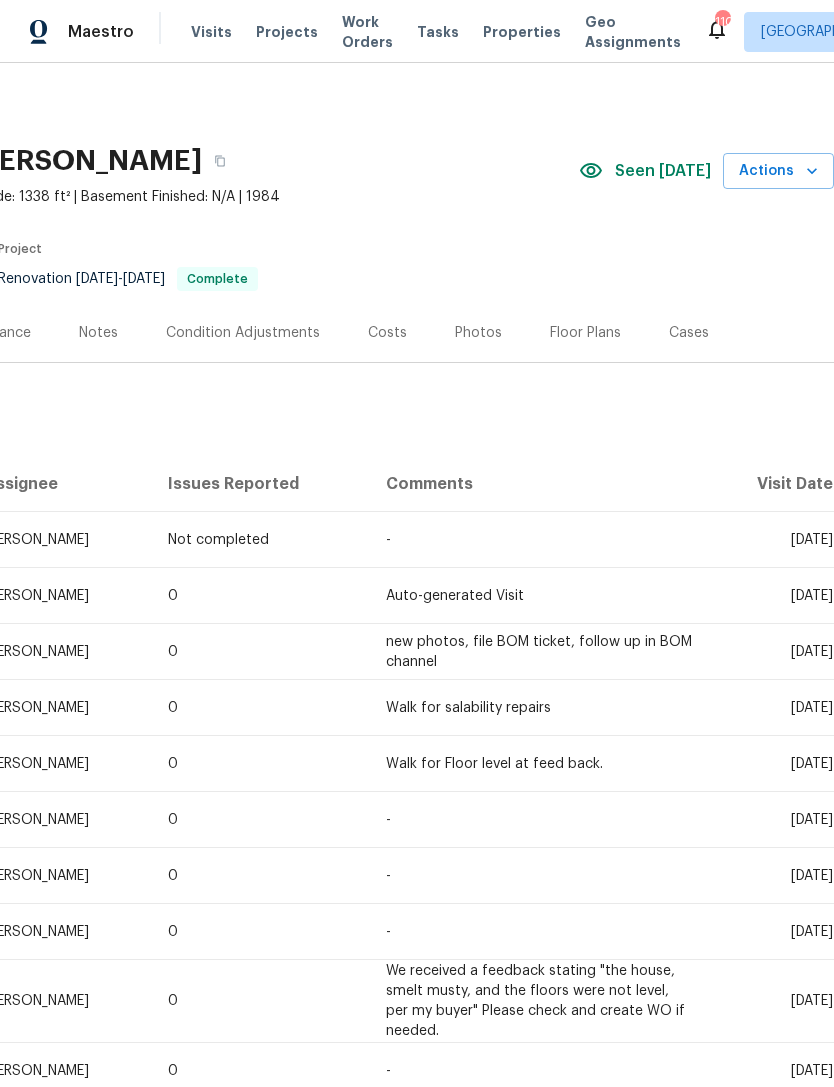 scroll, scrollTop: 0, scrollLeft: 296, axis: horizontal 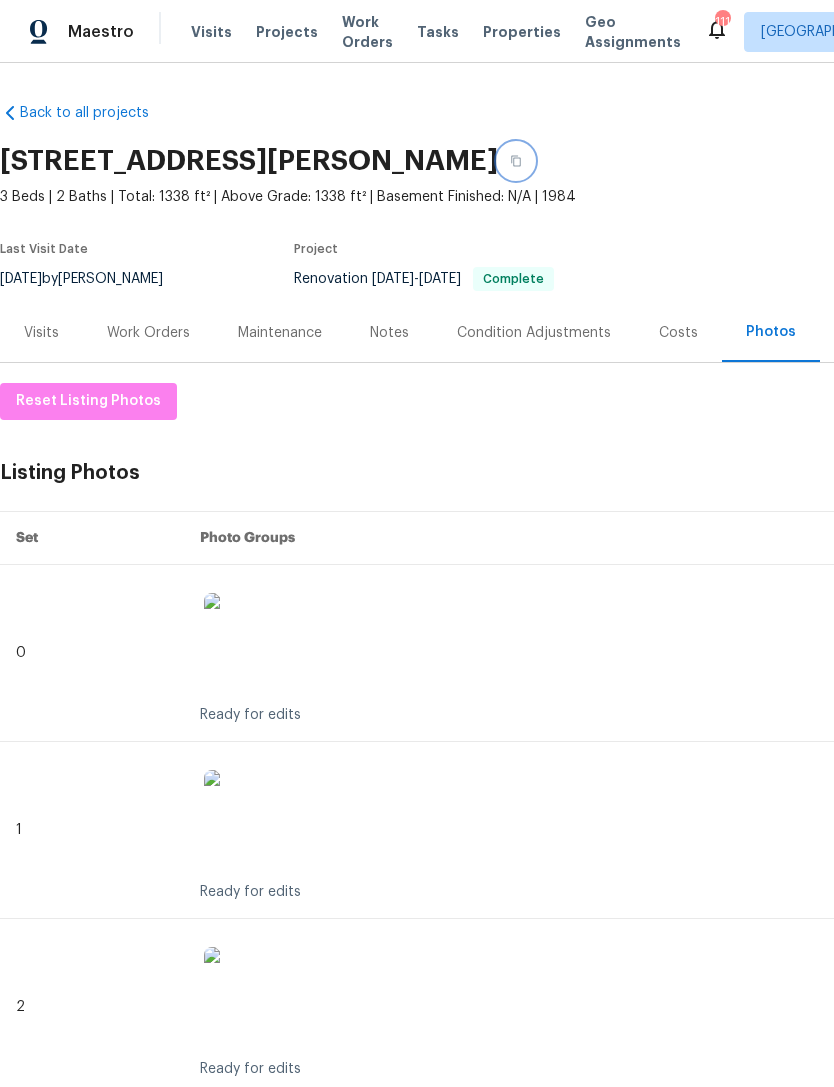 click 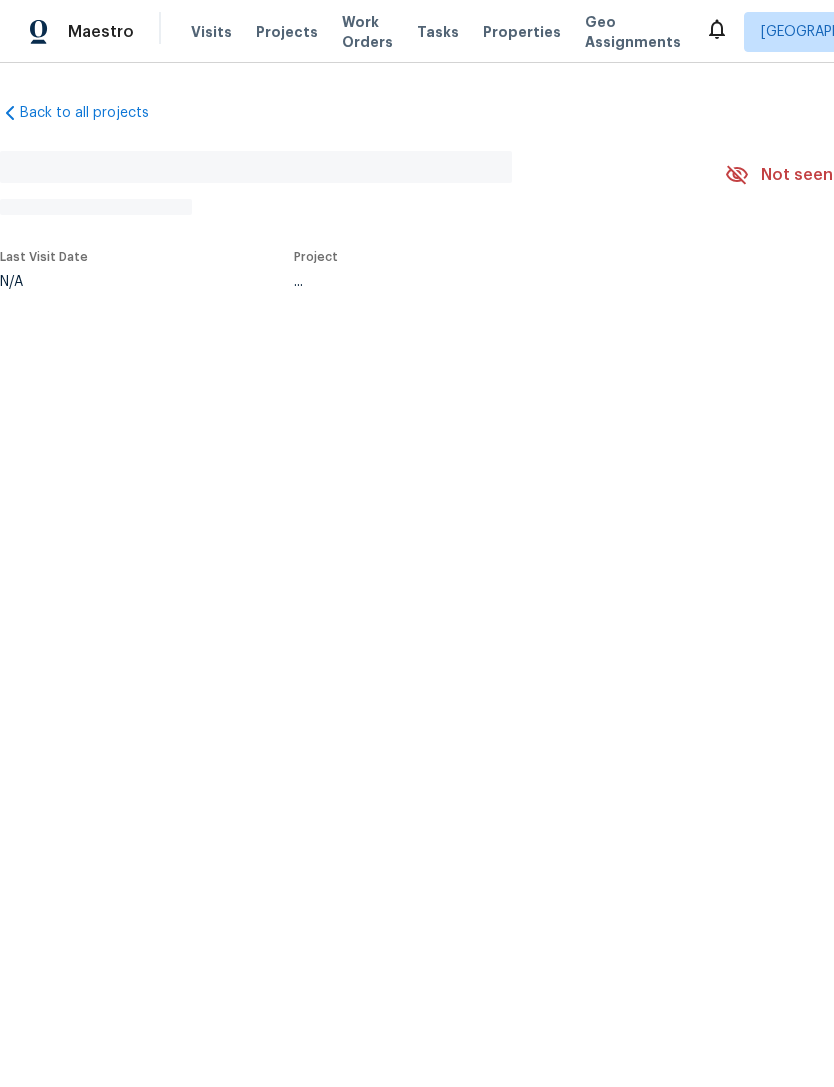scroll, scrollTop: 0, scrollLeft: 0, axis: both 